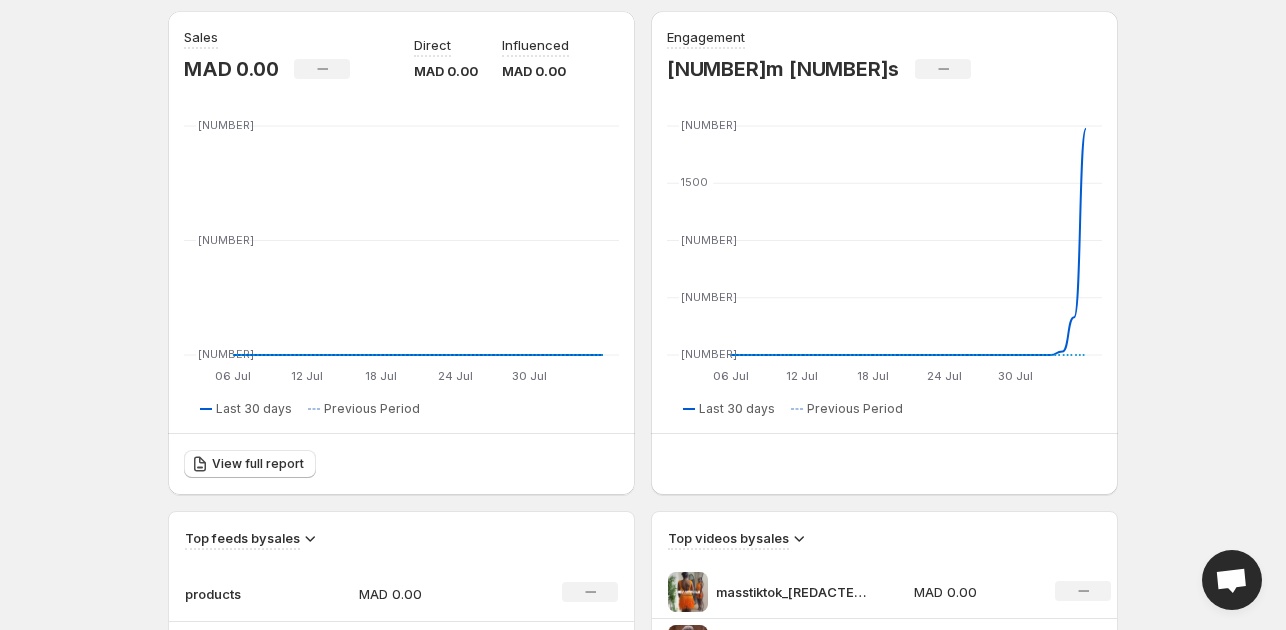 scroll, scrollTop: 200, scrollLeft: 0, axis: vertical 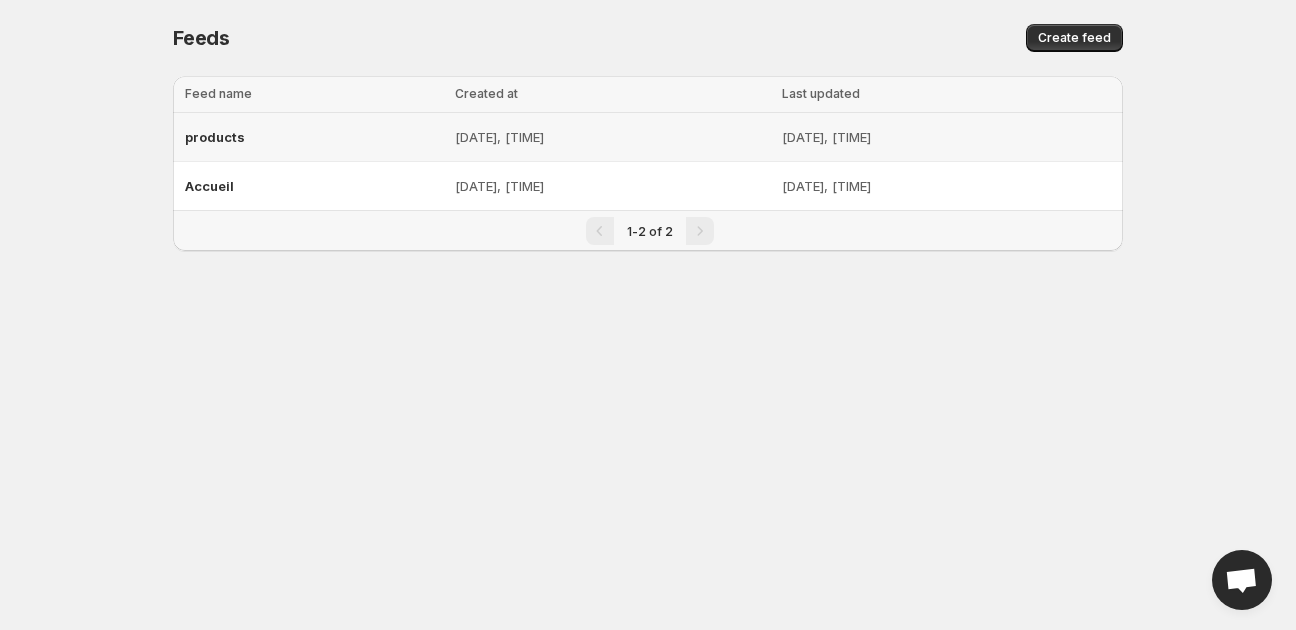 click on "[DATE], [TIME]" at bounding box center (612, 137) 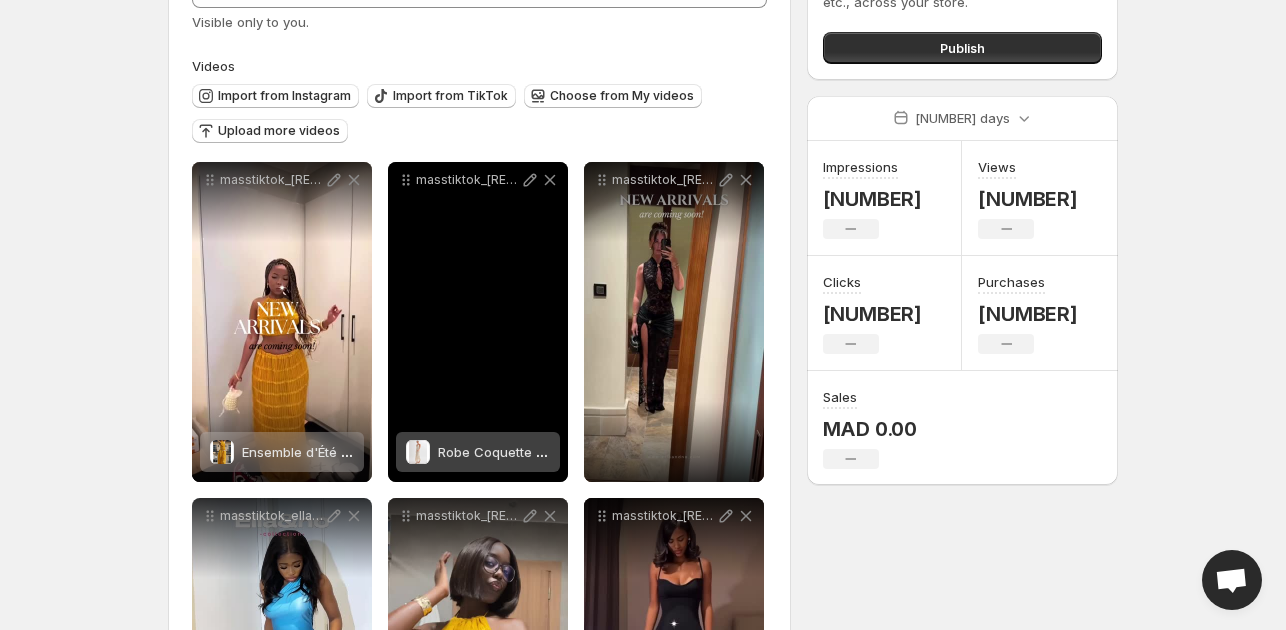 scroll, scrollTop: 0, scrollLeft: 0, axis: both 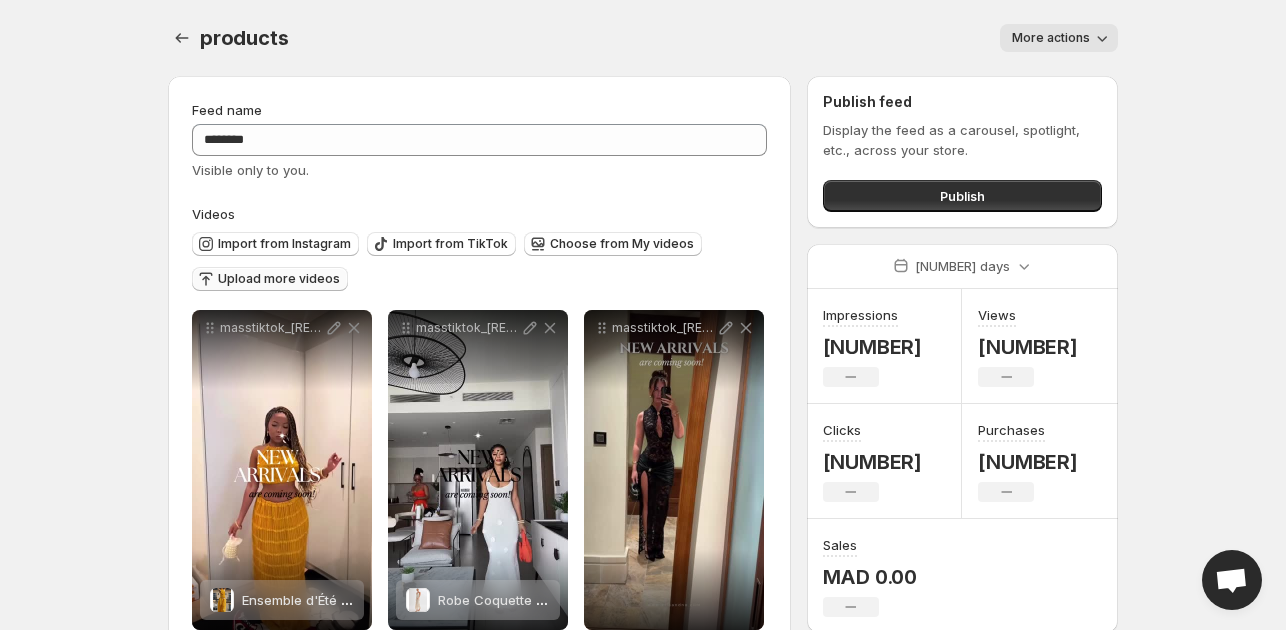 click on "Upload more videos" at bounding box center [279, 279] 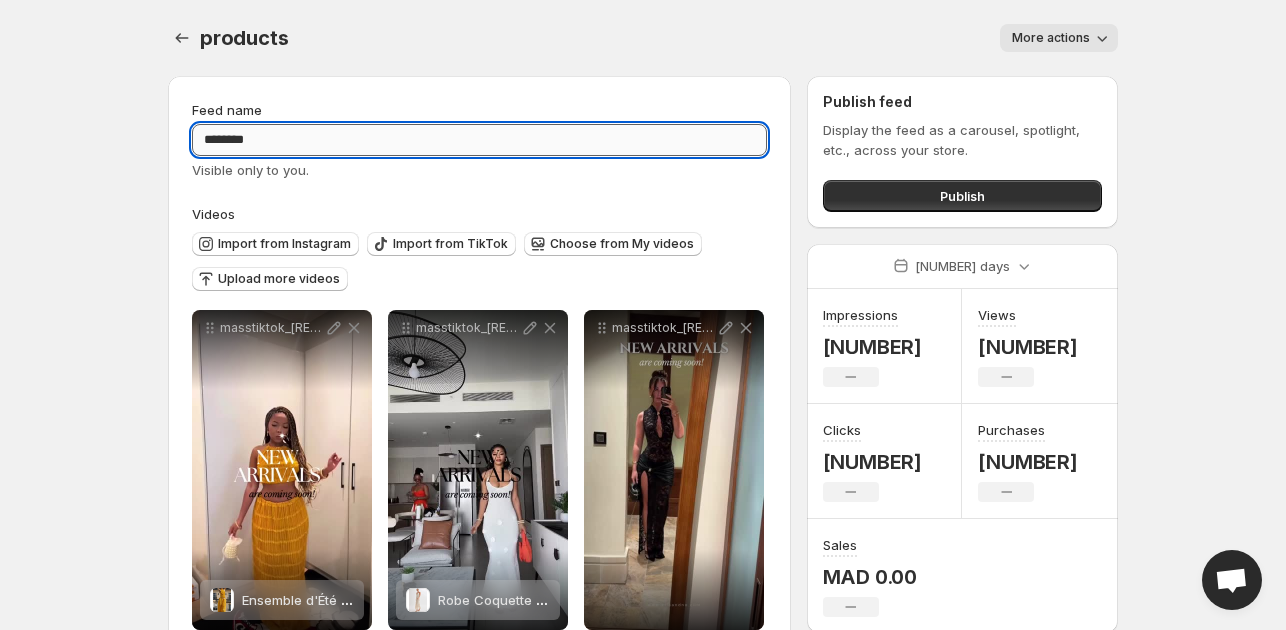 click on "********" at bounding box center (479, 140) 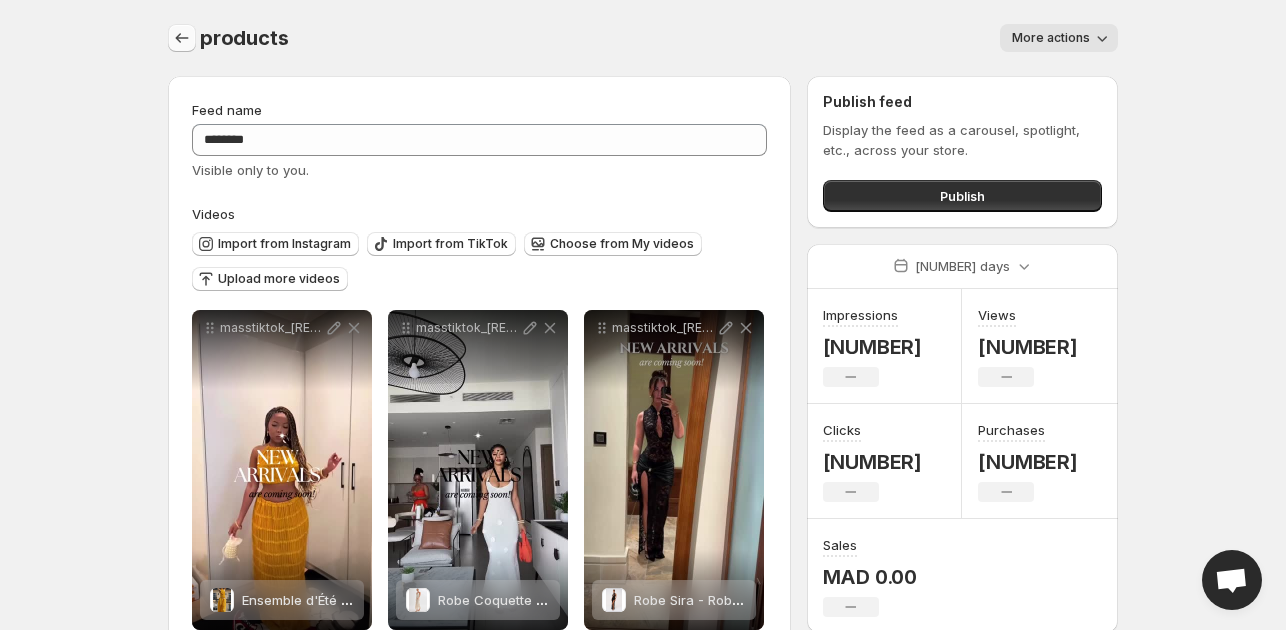 click 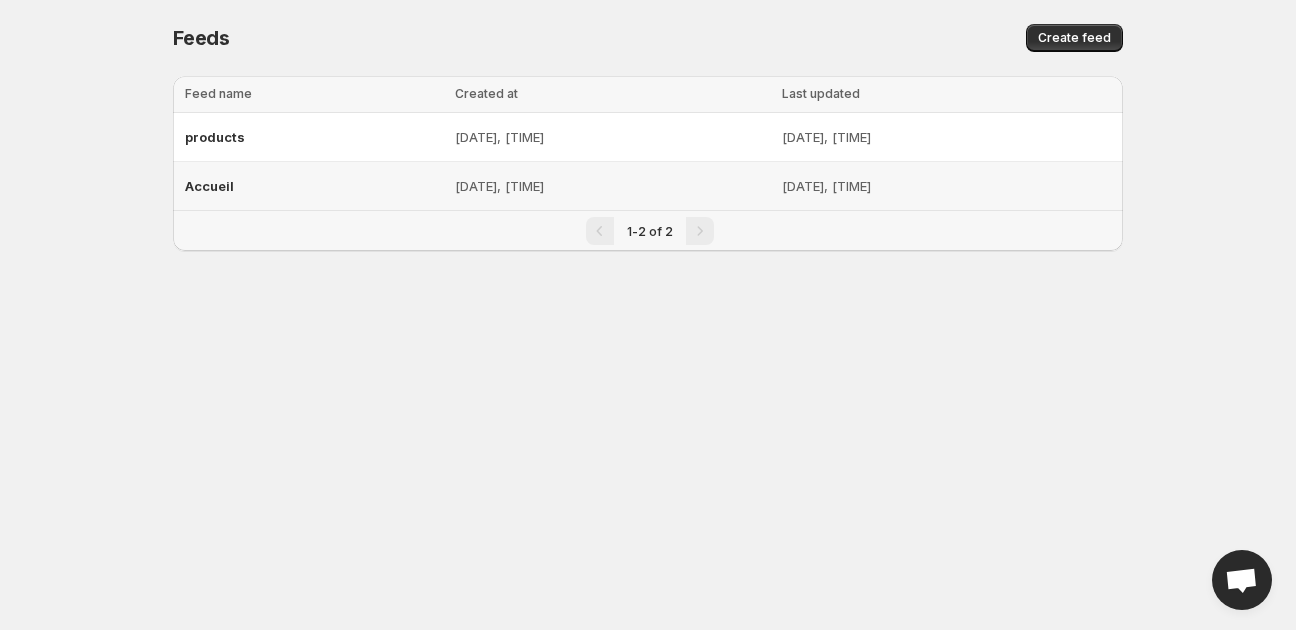 click on "[DATE], [TIME]" at bounding box center [946, 186] 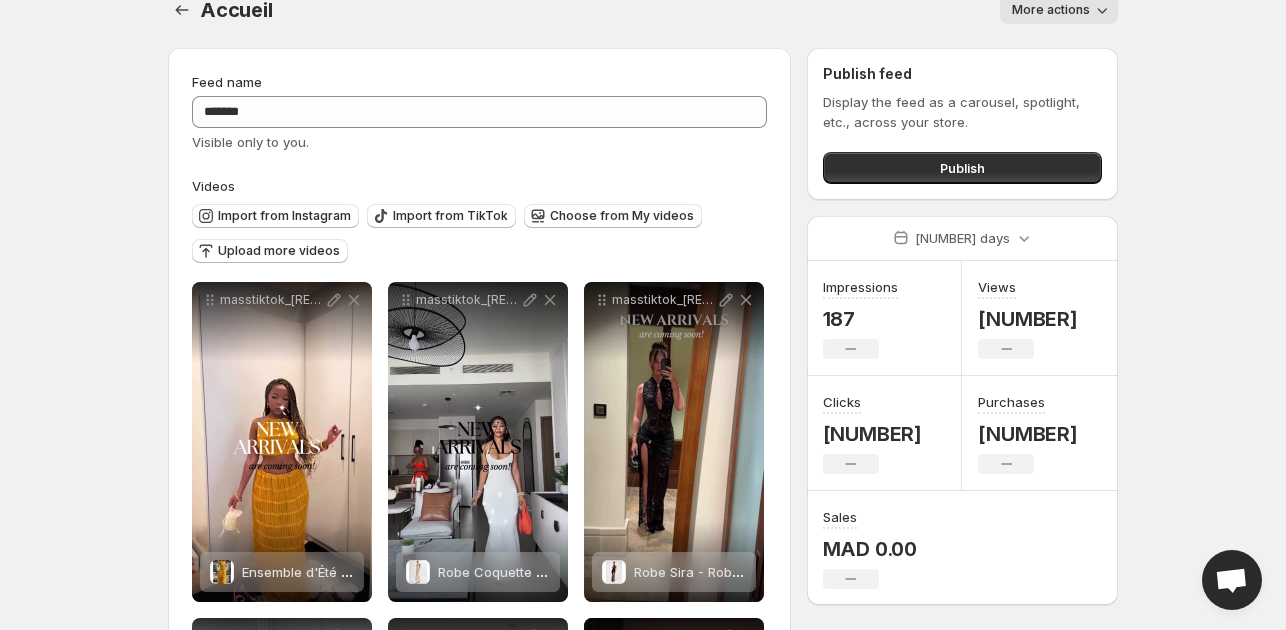 scroll, scrollTop: 0, scrollLeft: 0, axis: both 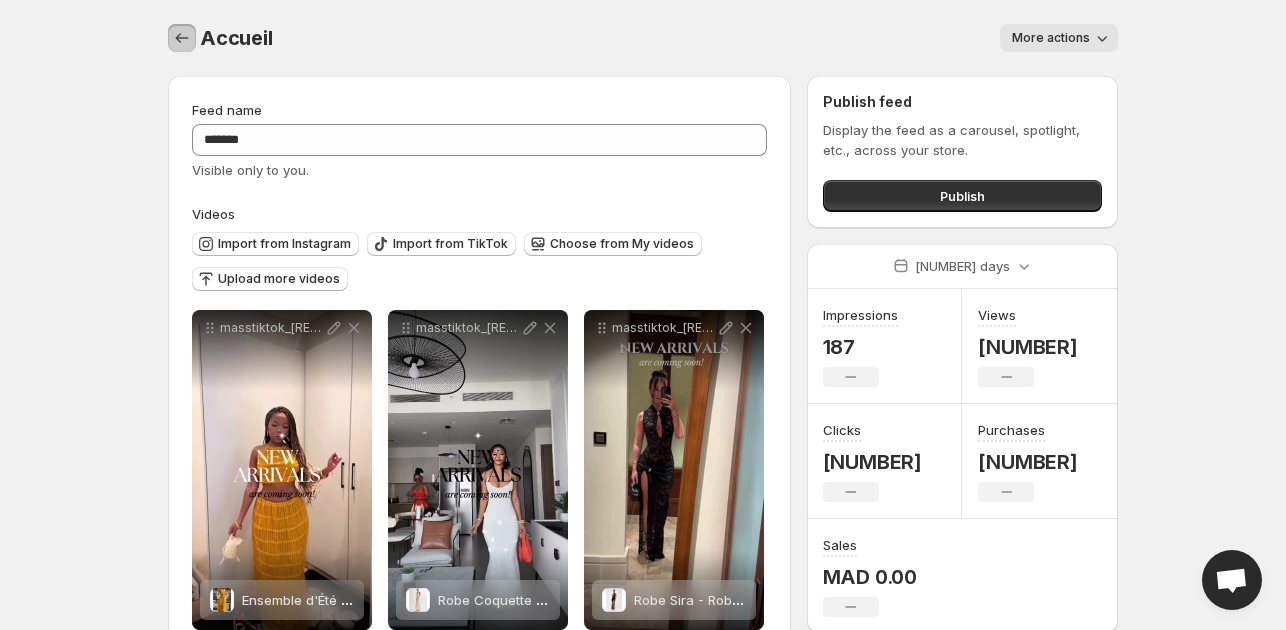 click 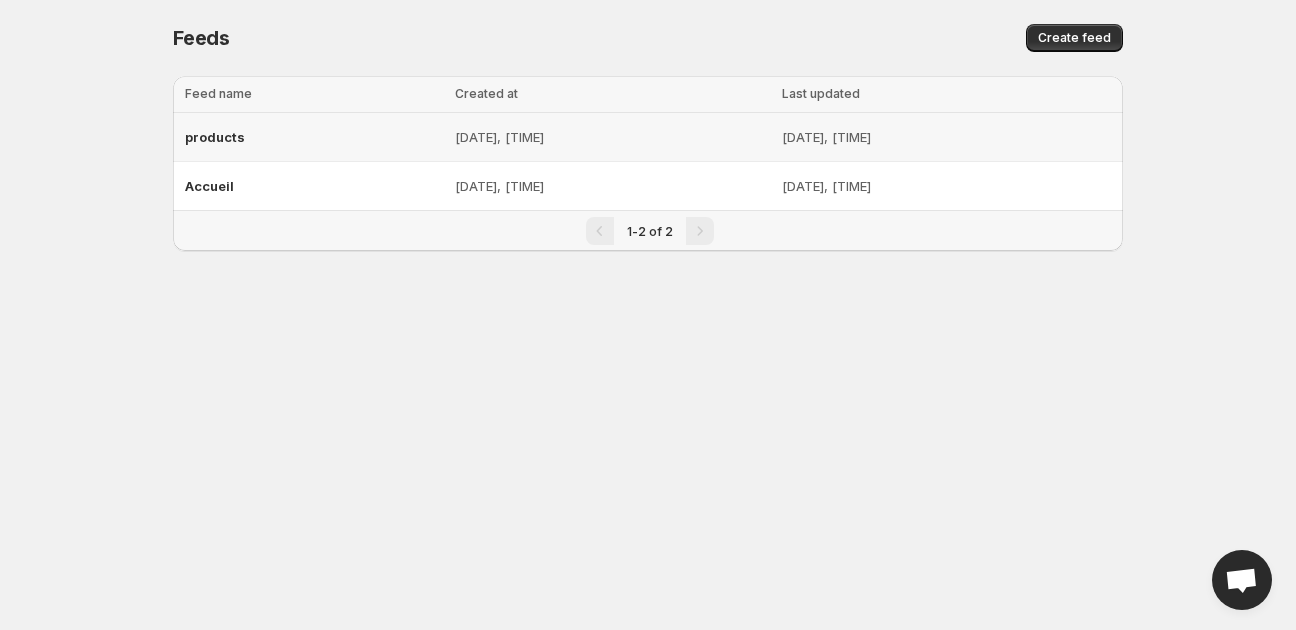 drag, startPoint x: 379, startPoint y: 151, endPoint x: 383, endPoint y: 135, distance: 16.492422 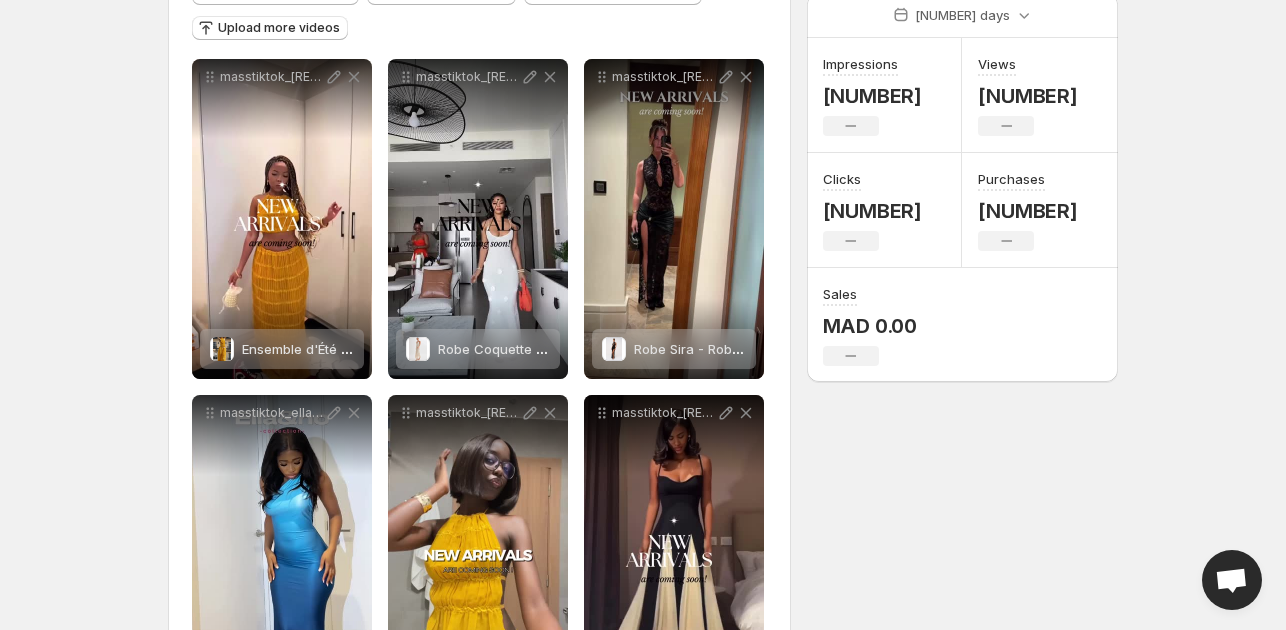 scroll, scrollTop: 0, scrollLeft: 0, axis: both 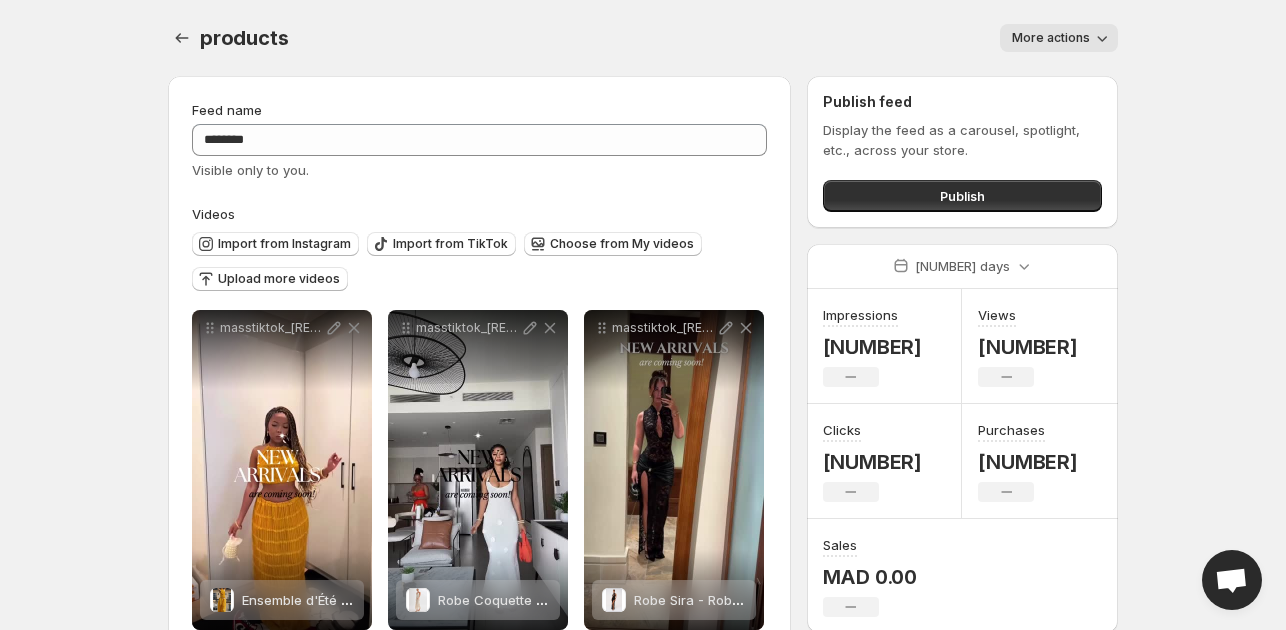 click on "Upload more videos" at bounding box center (270, 280) 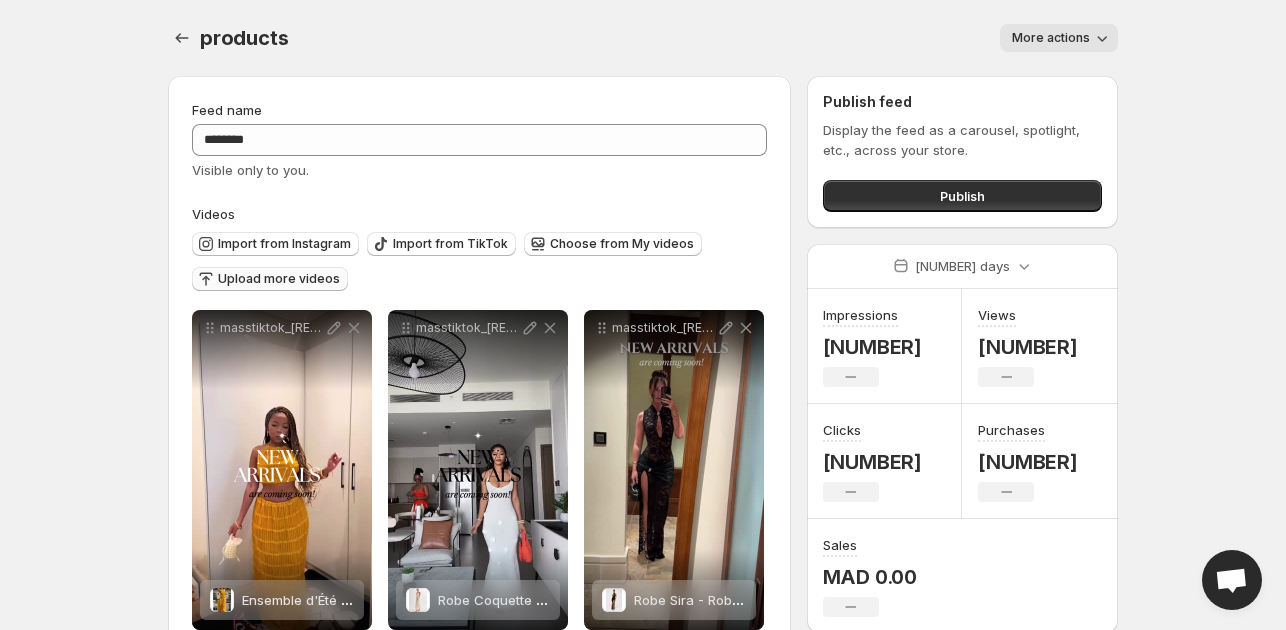 click on "Upload more videos" at bounding box center [279, 279] 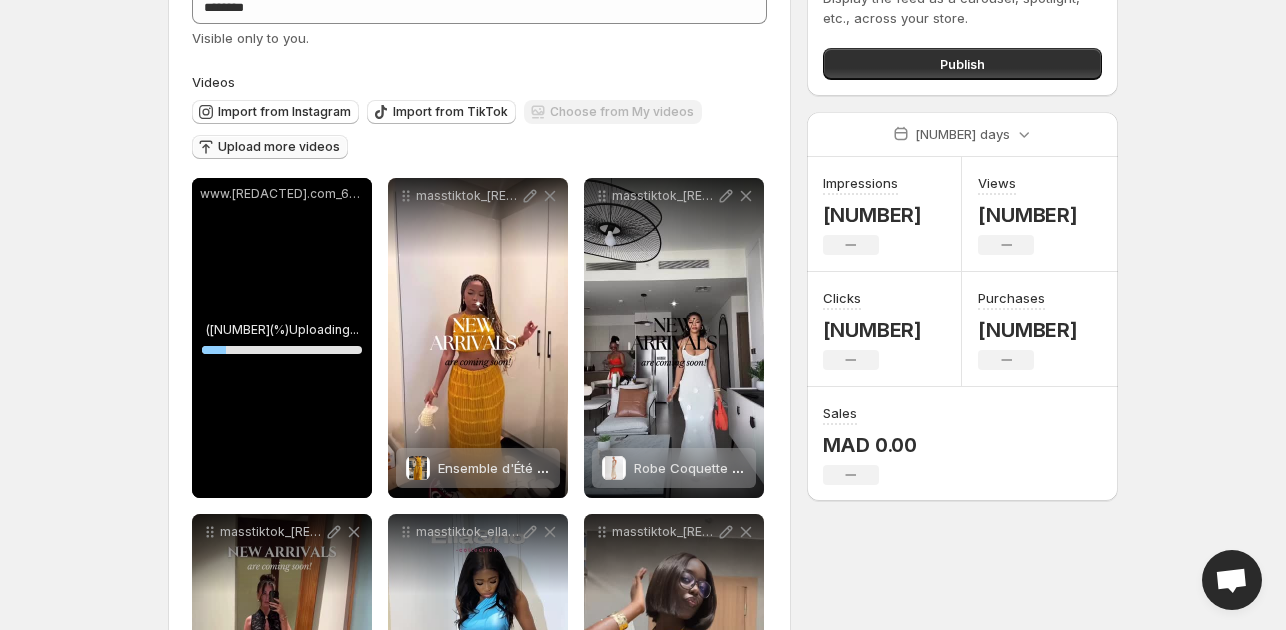 scroll, scrollTop: 134, scrollLeft: 0, axis: vertical 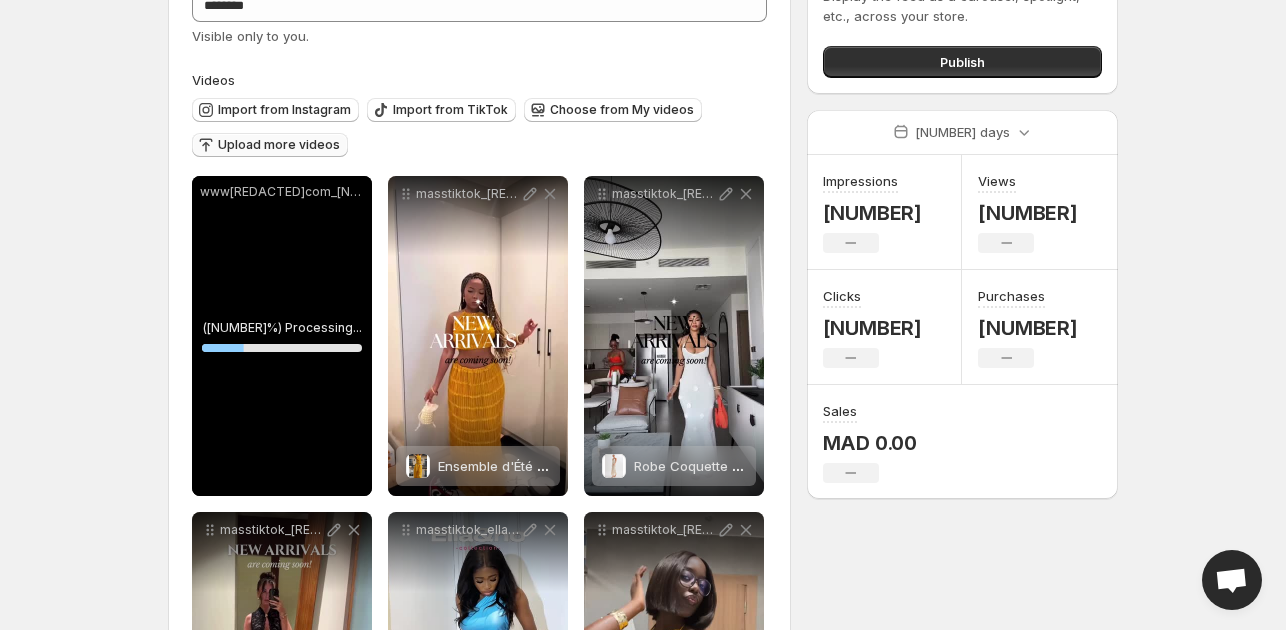 click on "www[REDACTED]com_[NUMBER]" at bounding box center [282, 336] 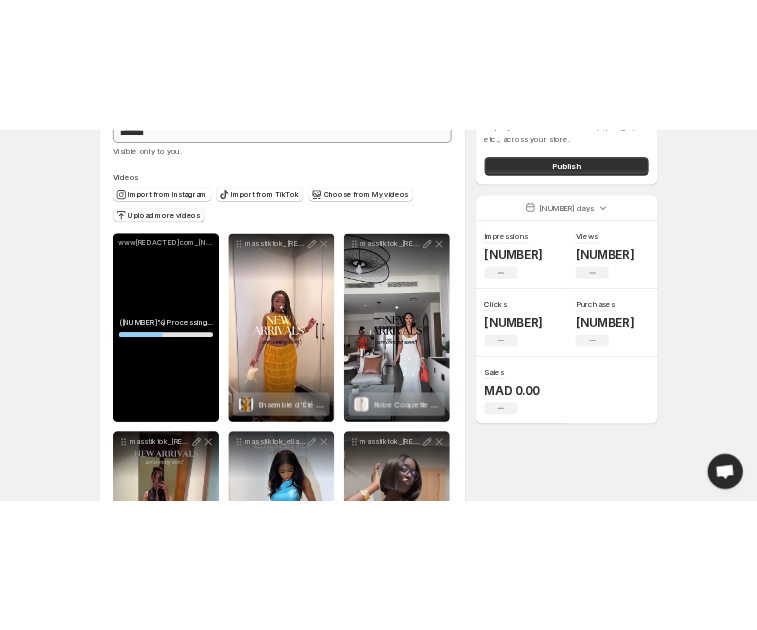 scroll, scrollTop: 158, scrollLeft: 0, axis: vertical 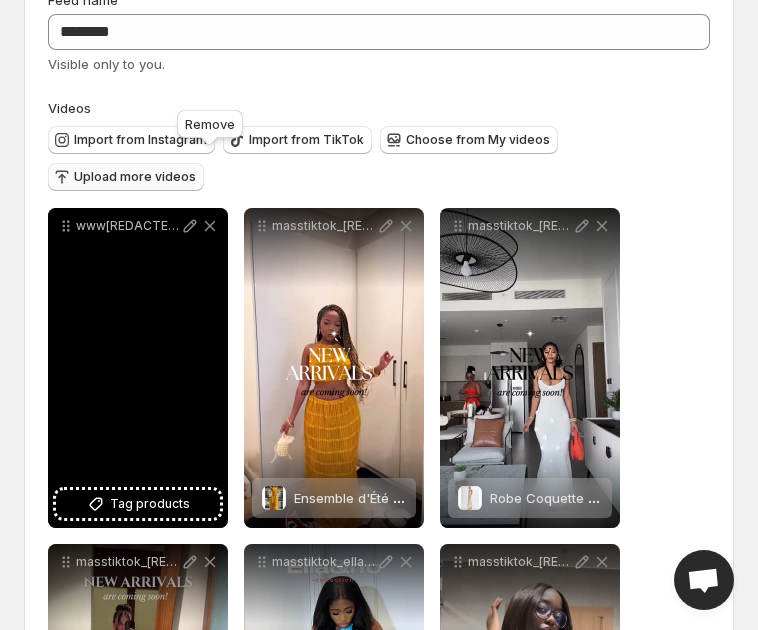click 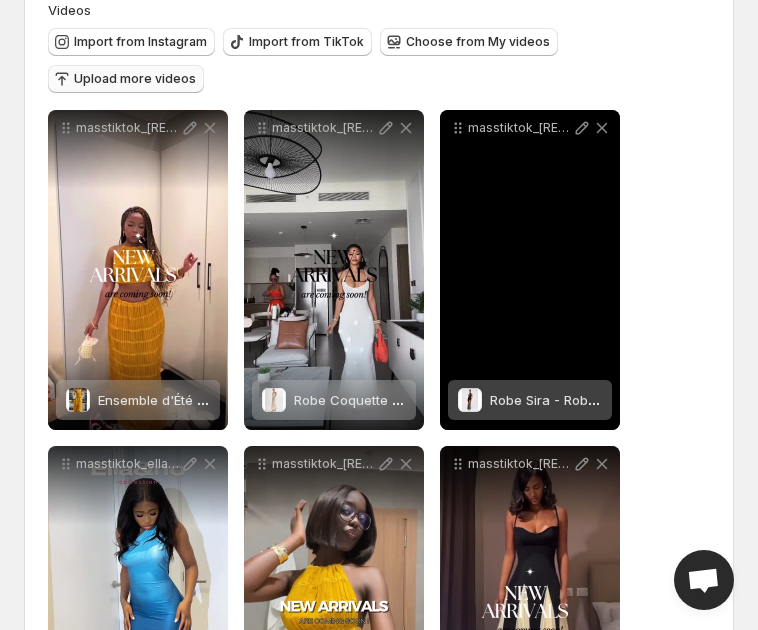 scroll, scrollTop: 0, scrollLeft: 0, axis: both 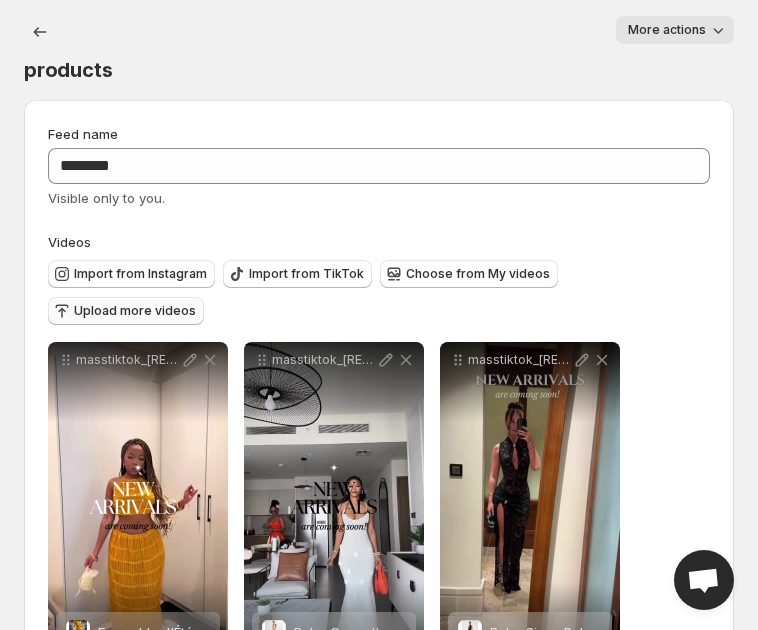 drag, startPoint x: 157, startPoint y: 246, endPoint x: 307, endPoint y: 216, distance: 152.97058 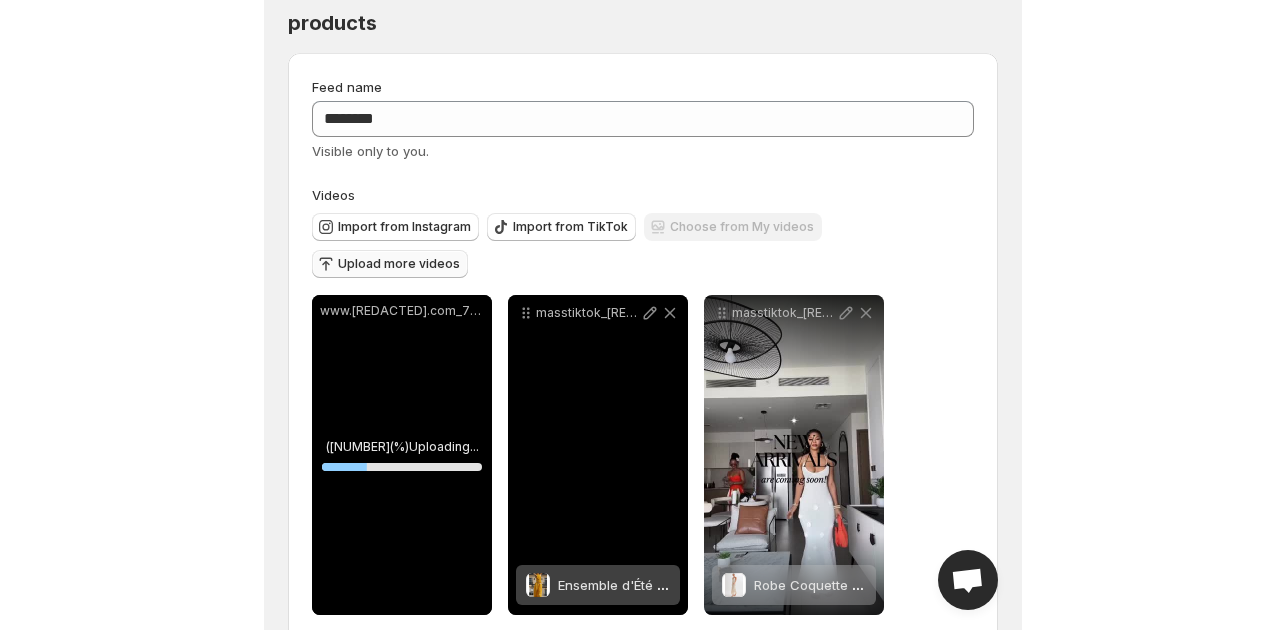 scroll, scrollTop: 52, scrollLeft: 0, axis: vertical 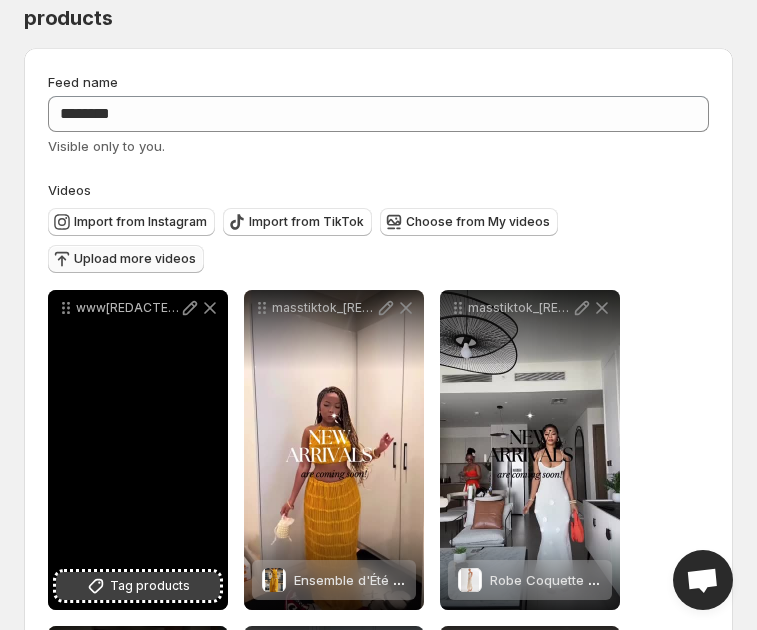 click on "Tag products" at bounding box center (150, 586) 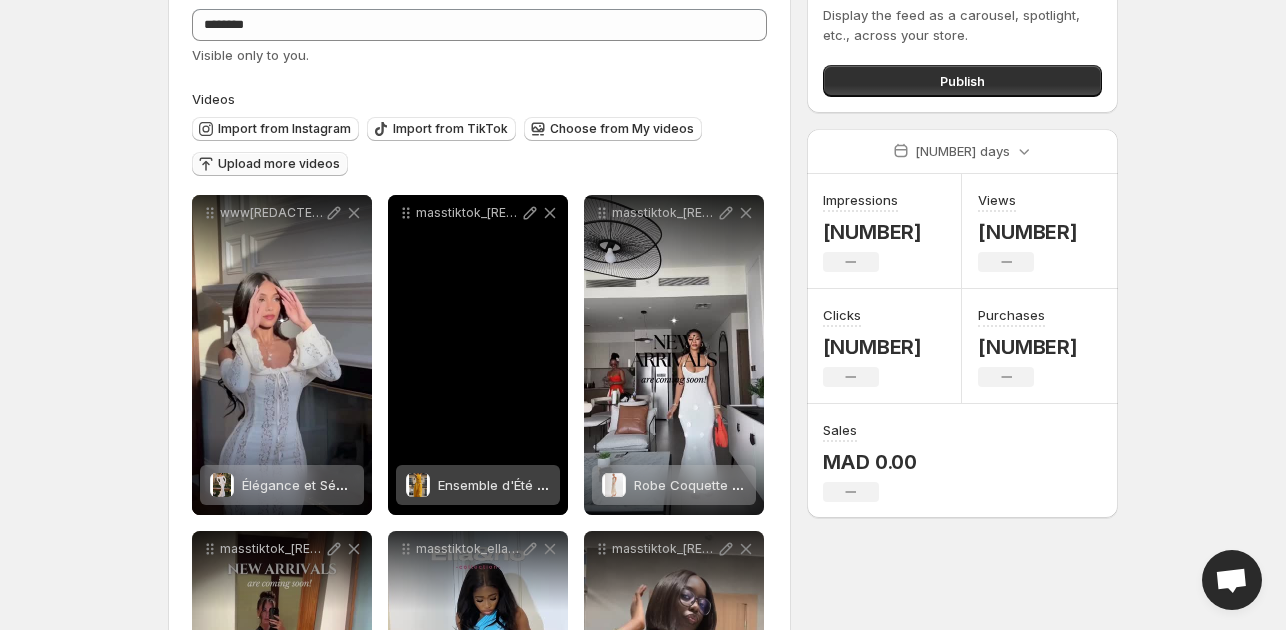 scroll, scrollTop: 36, scrollLeft: 0, axis: vertical 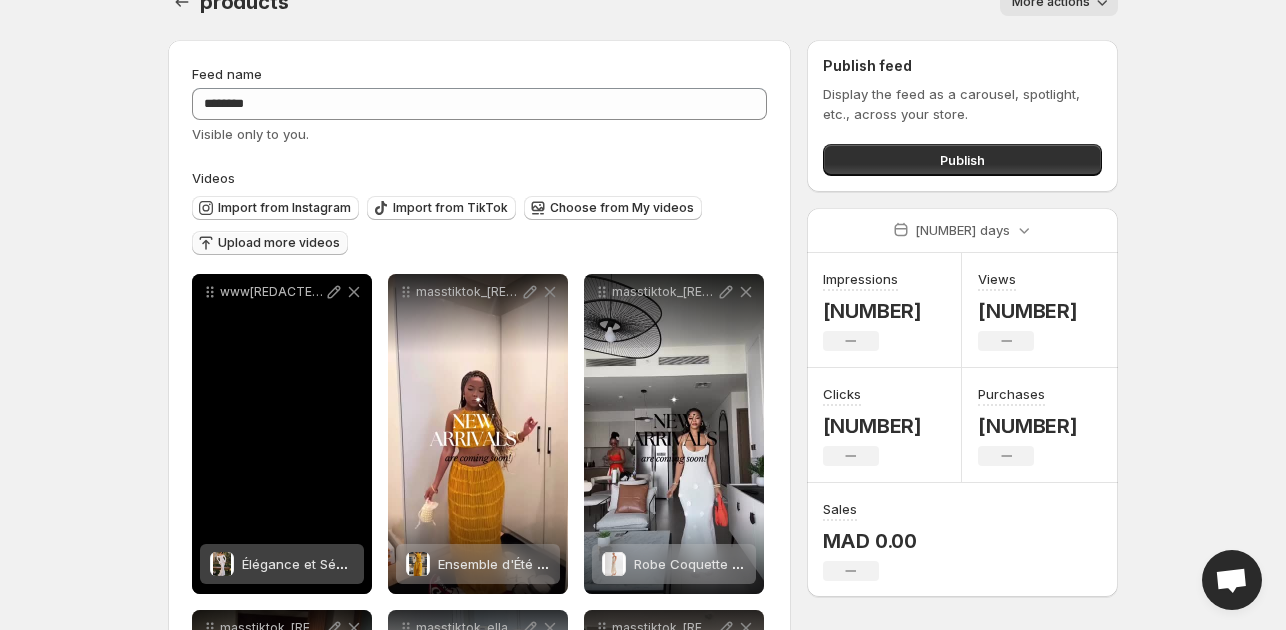 click on "www[REDACTED]com_[NUMBER]" at bounding box center [272, 292] 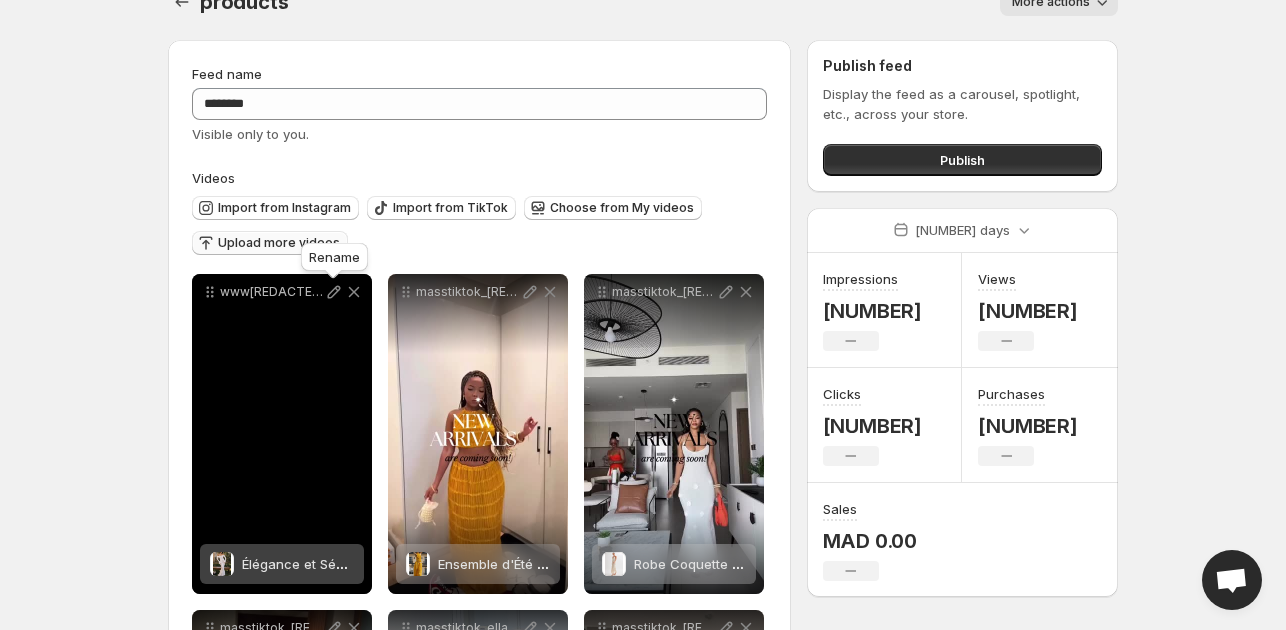 click 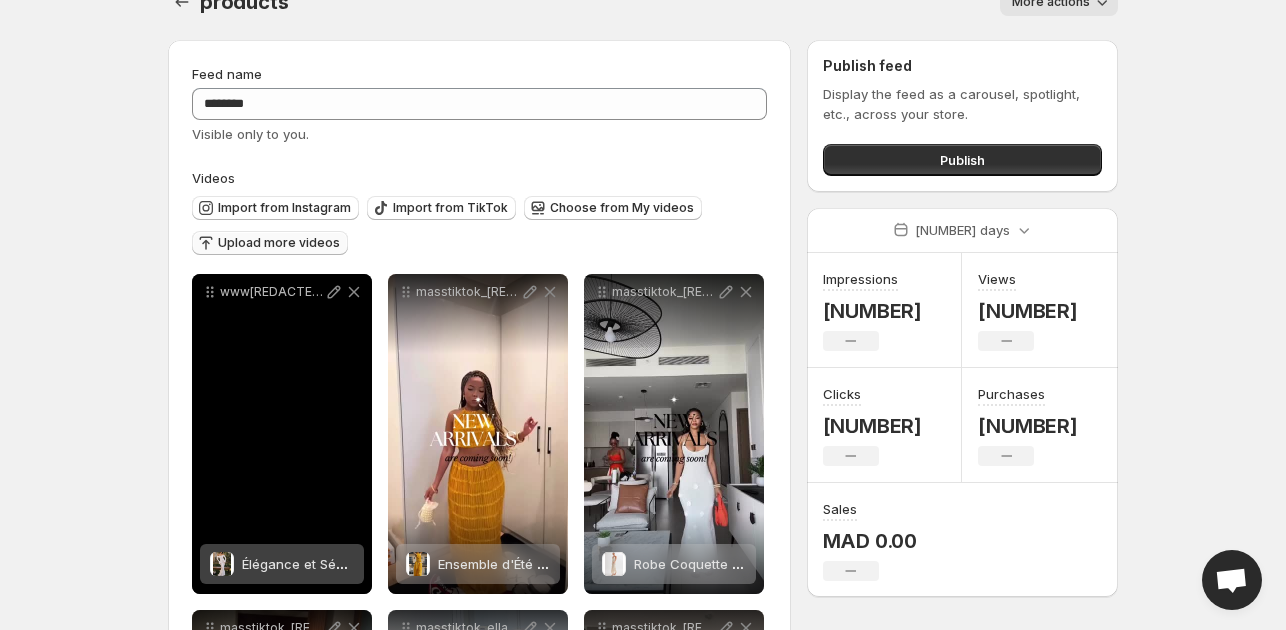 click on "www[REDACTED]com_[NUMBER]" at bounding box center (282, 434) 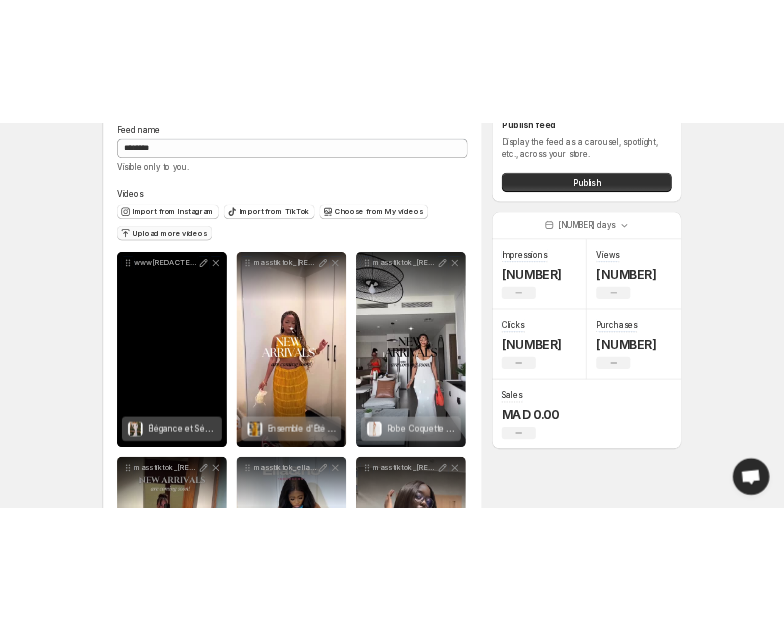 scroll, scrollTop: 99, scrollLeft: 0, axis: vertical 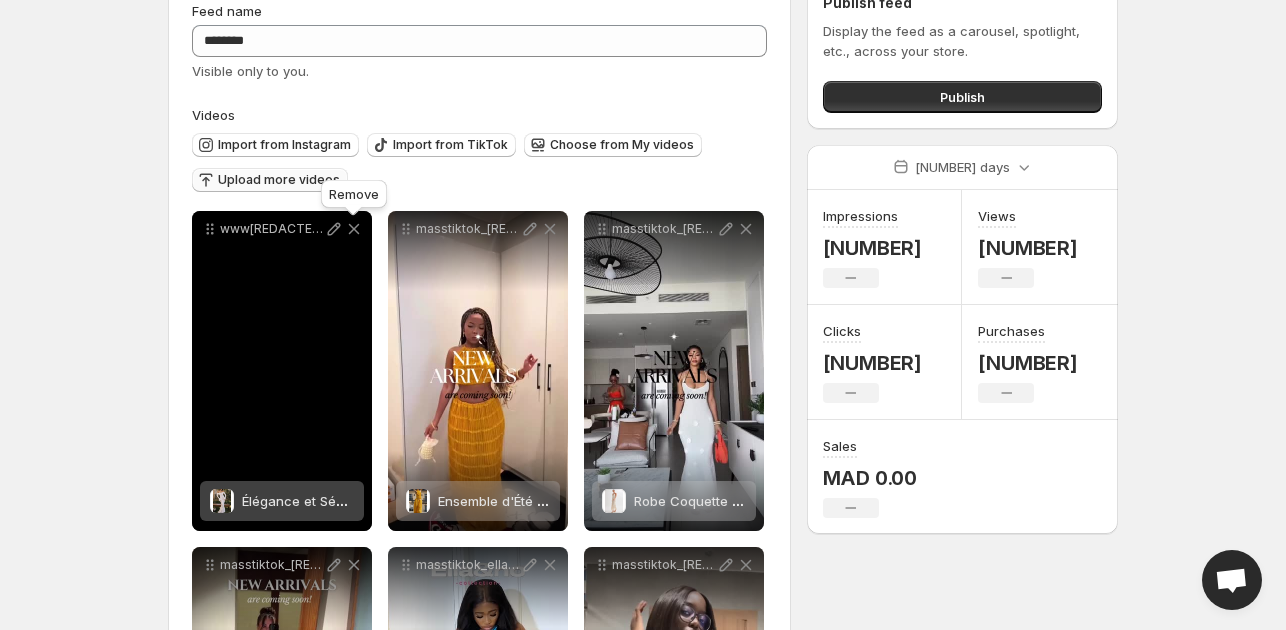 drag, startPoint x: 350, startPoint y: 230, endPoint x: 437, endPoint y: 207, distance: 89.98889 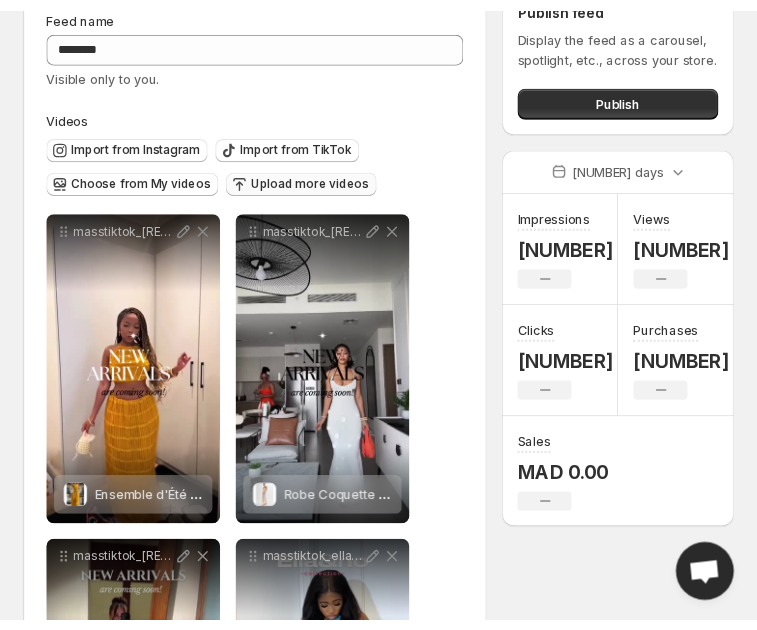 scroll, scrollTop: 123, scrollLeft: 0, axis: vertical 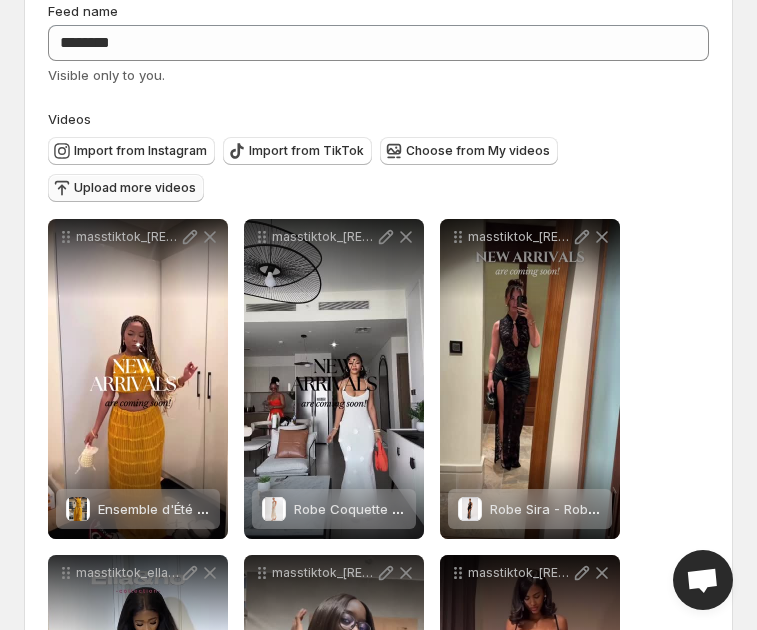 click on "Upload more videos" at bounding box center (135, 188) 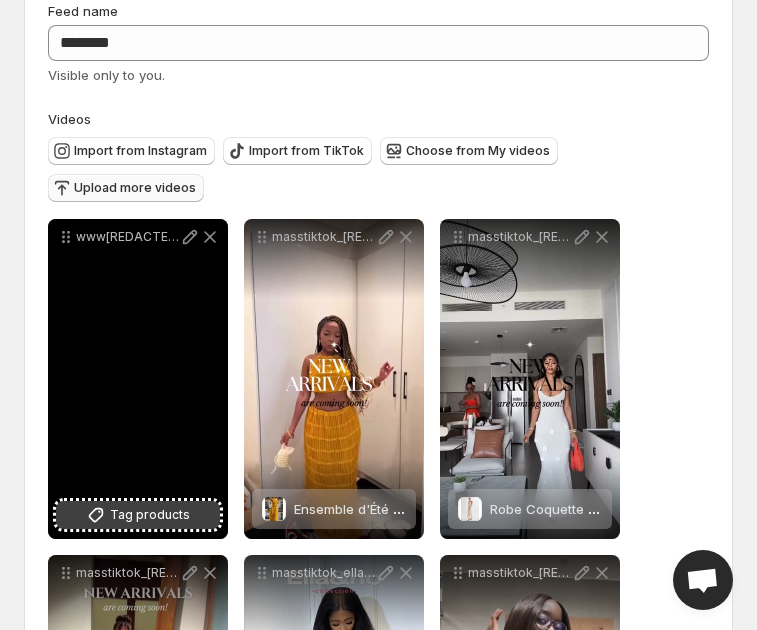 click on "Tag products" at bounding box center (150, 515) 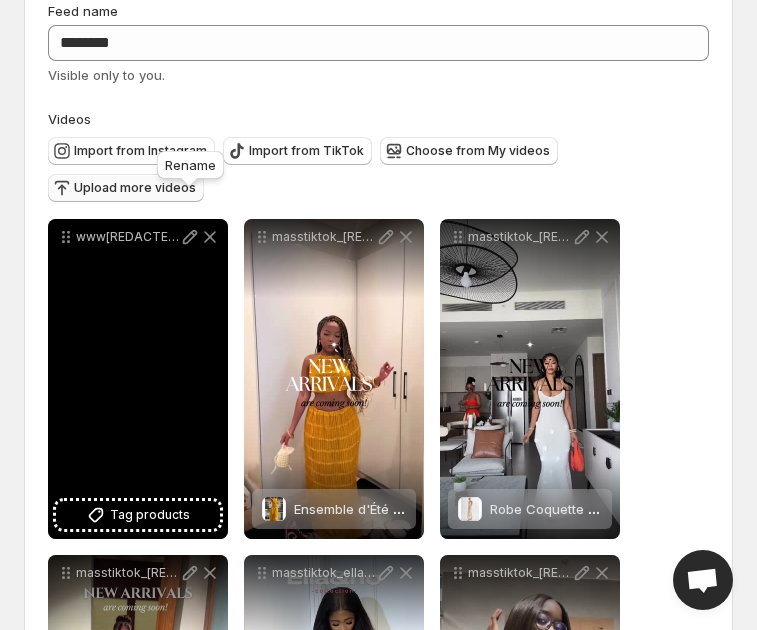 click on "www[REDACTED]com_[NUMBER]" at bounding box center [138, 237] 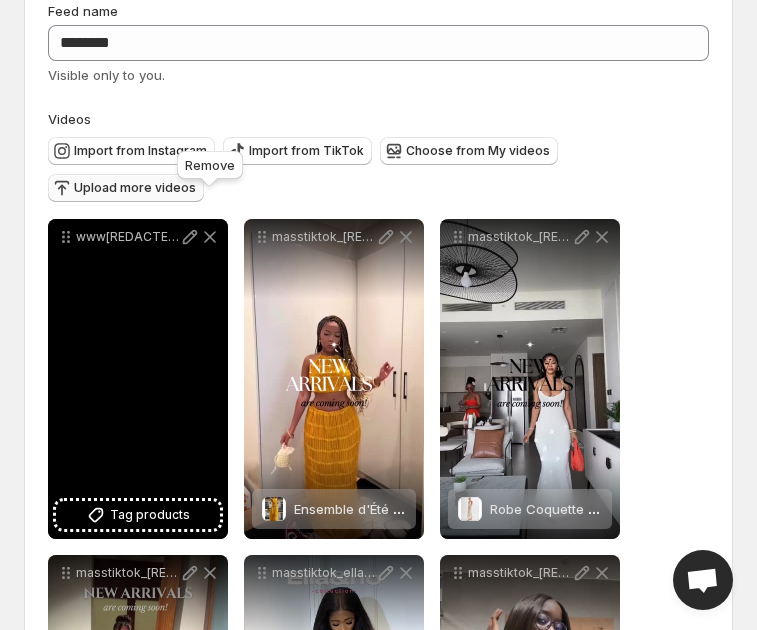 click 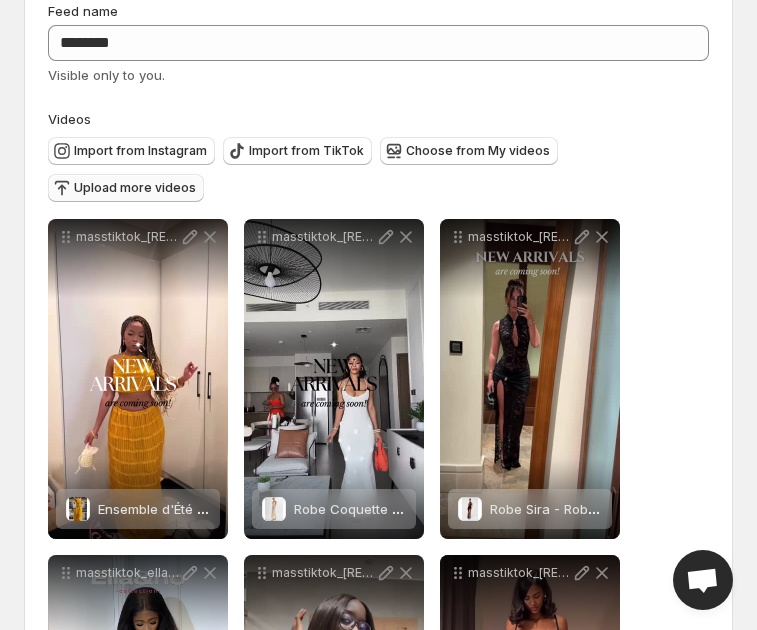 click on "Upload more videos" at bounding box center (135, 188) 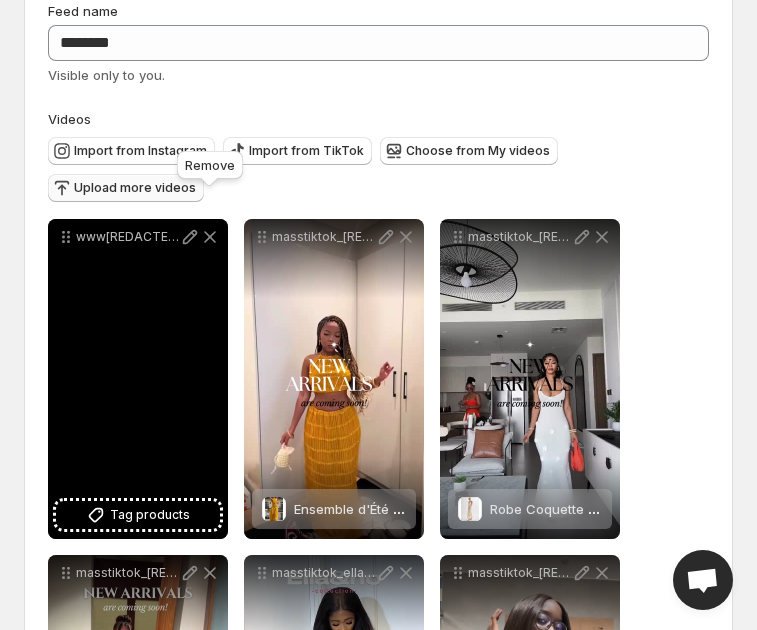 click 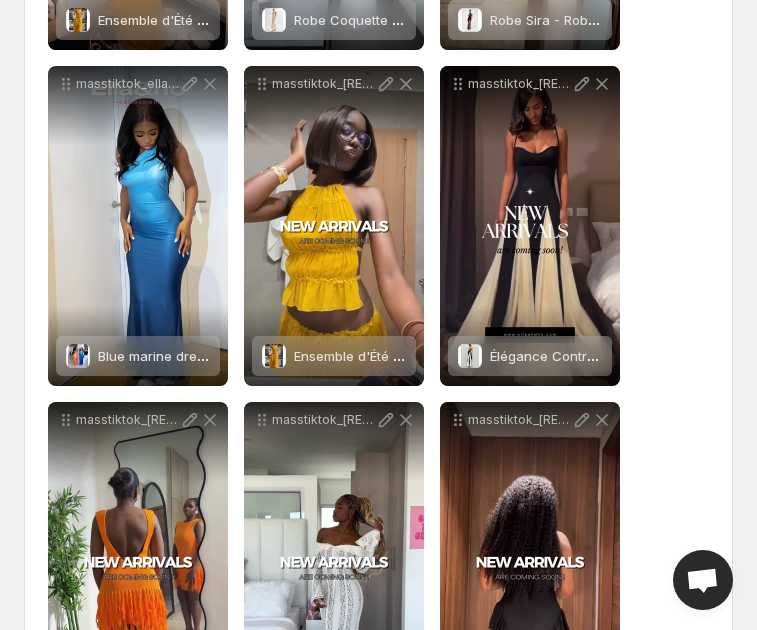 scroll, scrollTop: 620, scrollLeft: 0, axis: vertical 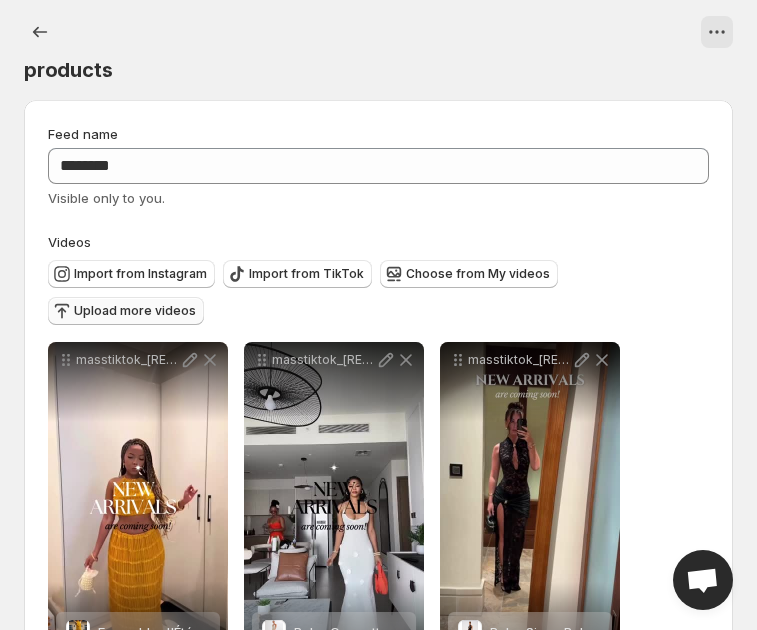 drag, startPoint x: 612, startPoint y: 258, endPoint x: 612, endPoint y: 271, distance: 13 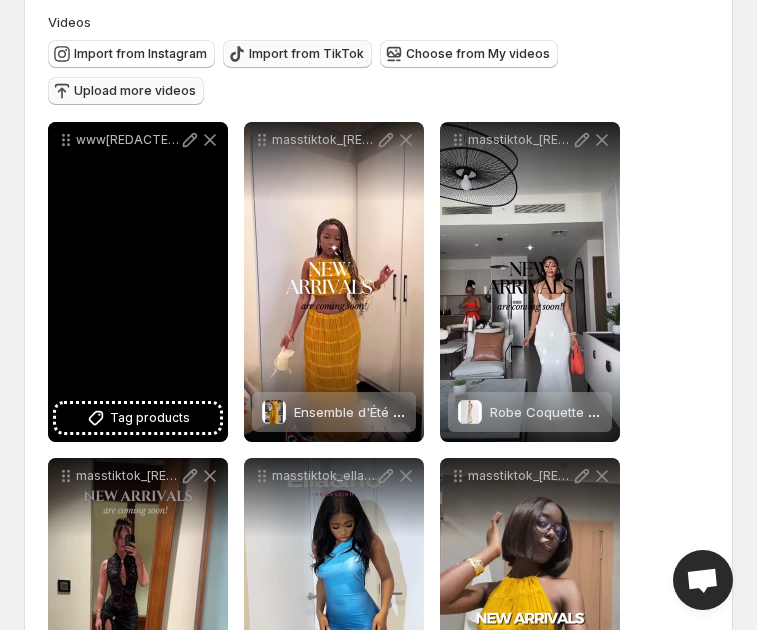 scroll, scrollTop: 218, scrollLeft: 0, axis: vertical 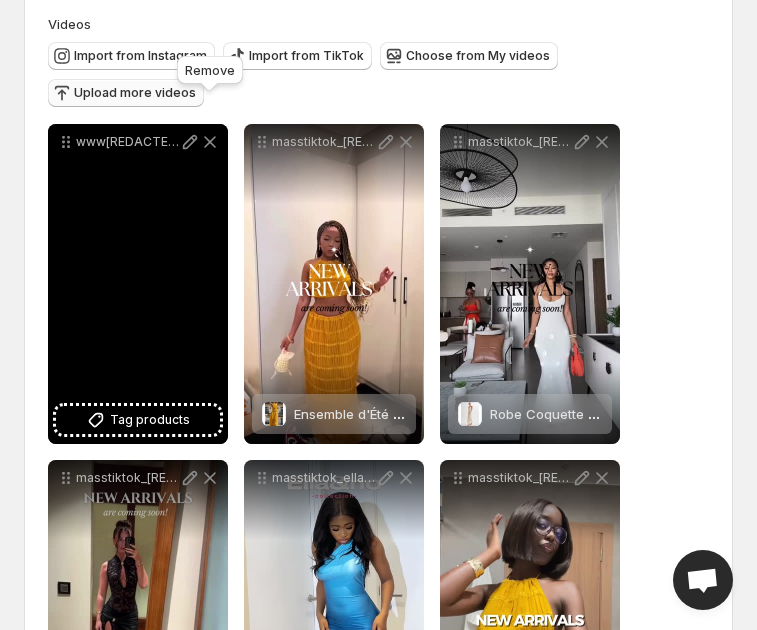 click 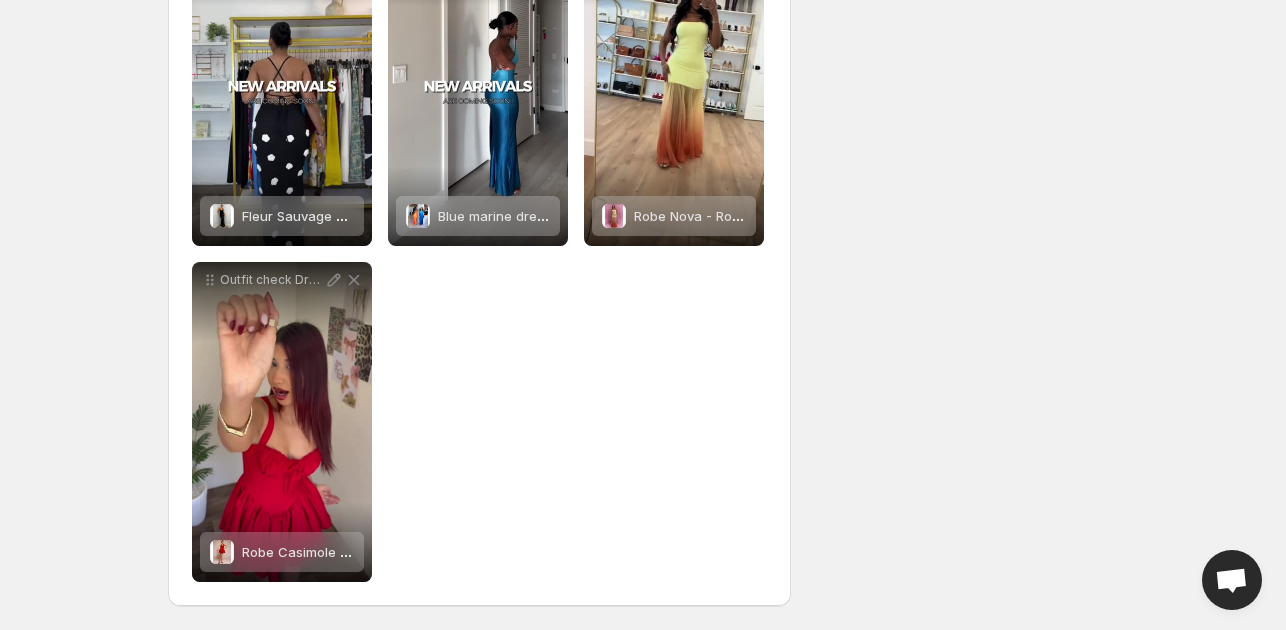 scroll, scrollTop: 0, scrollLeft: 0, axis: both 